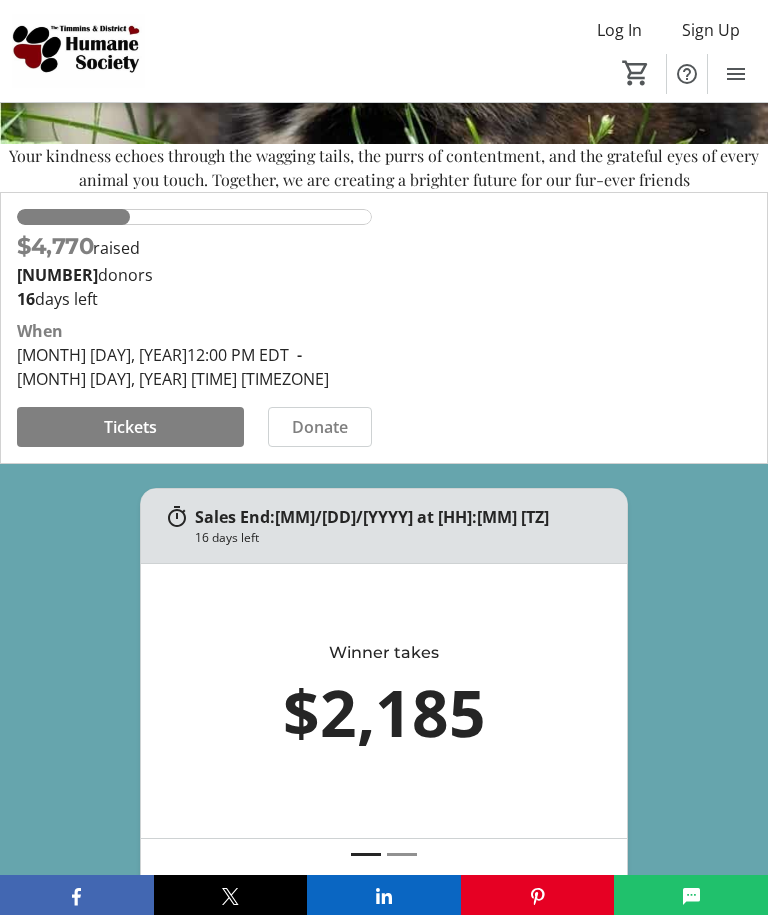 scroll, scrollTop: 389, scrollLeft: 0, axis: vertical 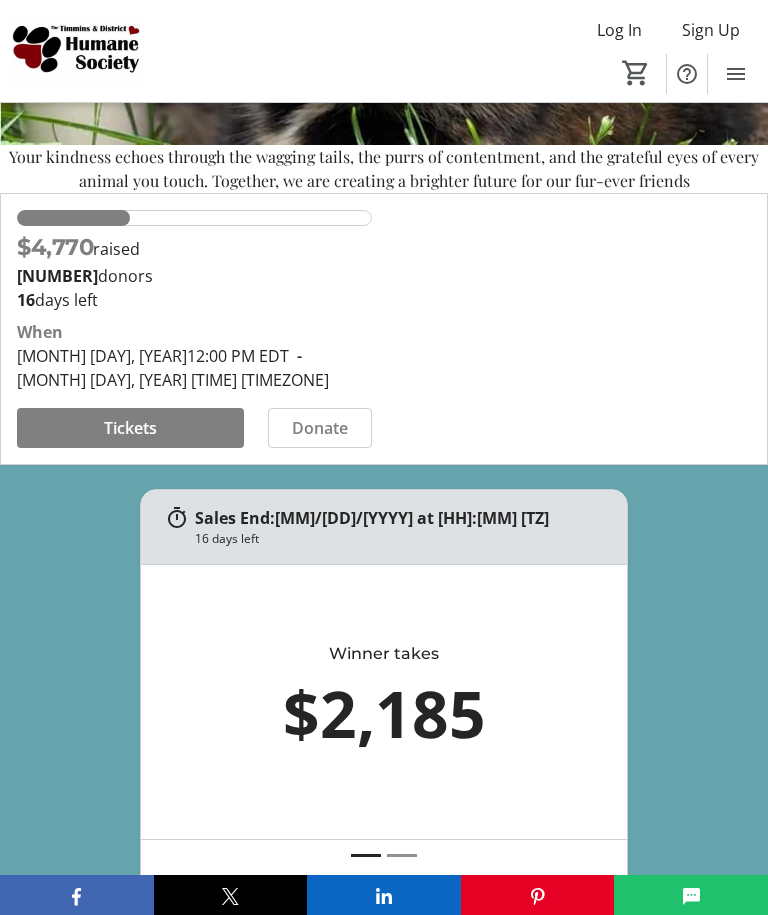 click at bounding box center (130, 428) 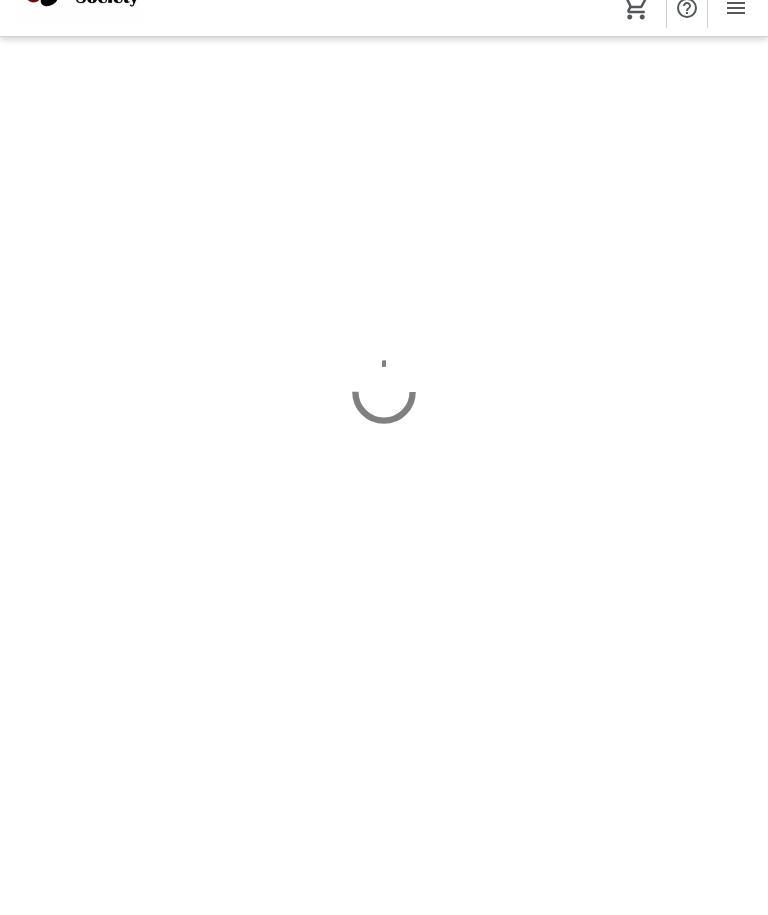 scroll, scrollTop: 67, scrollLeft: 0, axis: vertical 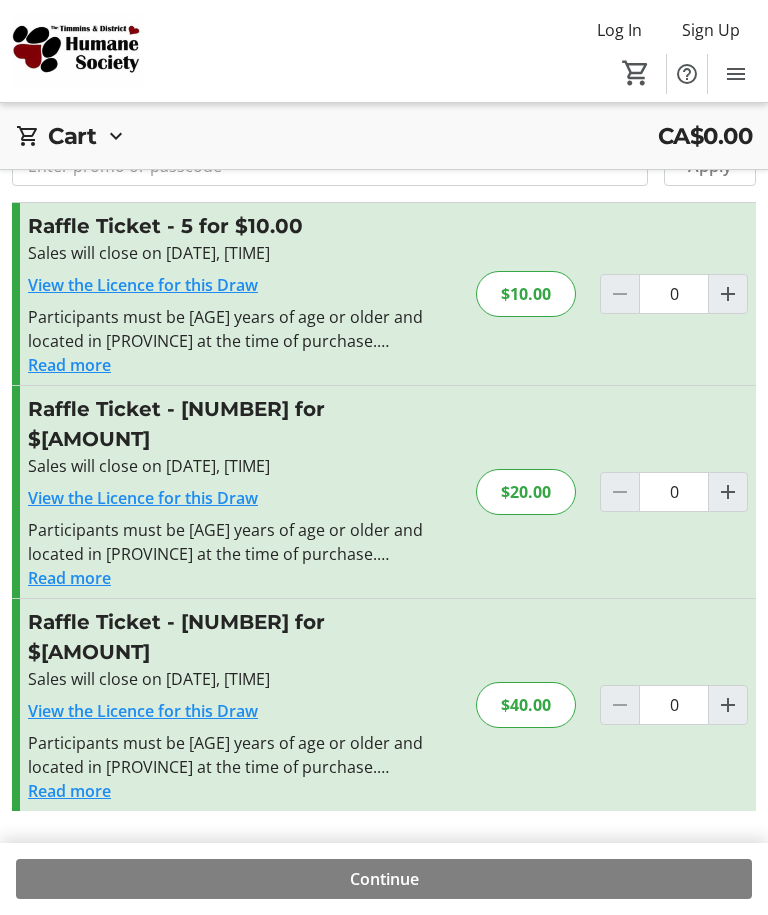 click at bounding box center (728, 294) 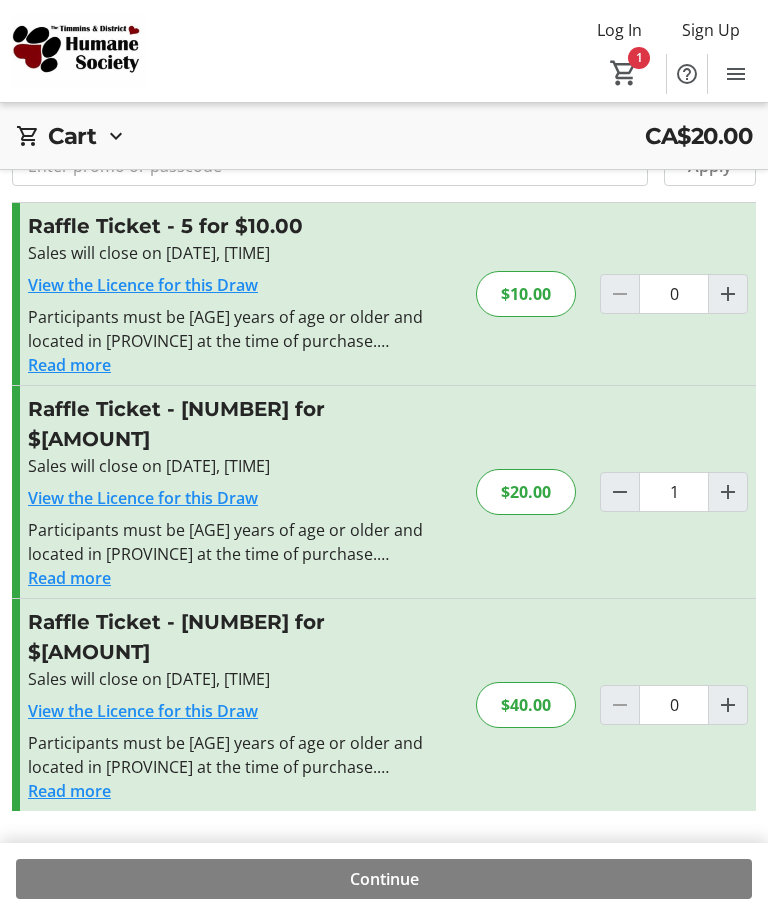 click at bounding box center (384, 879) 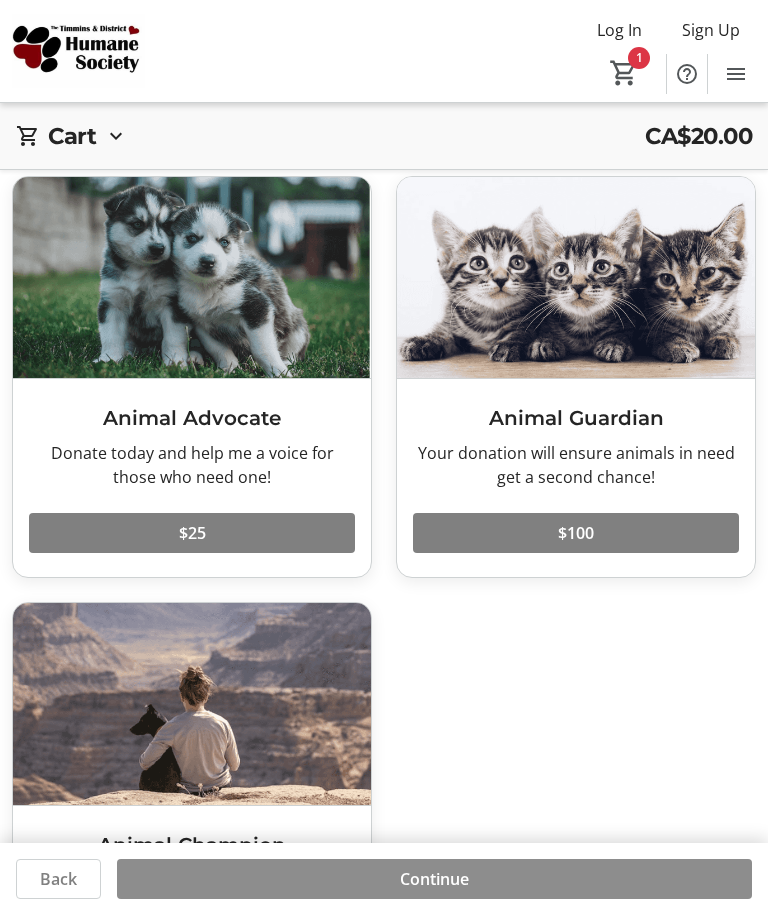 click at bounding box center (434, 879) 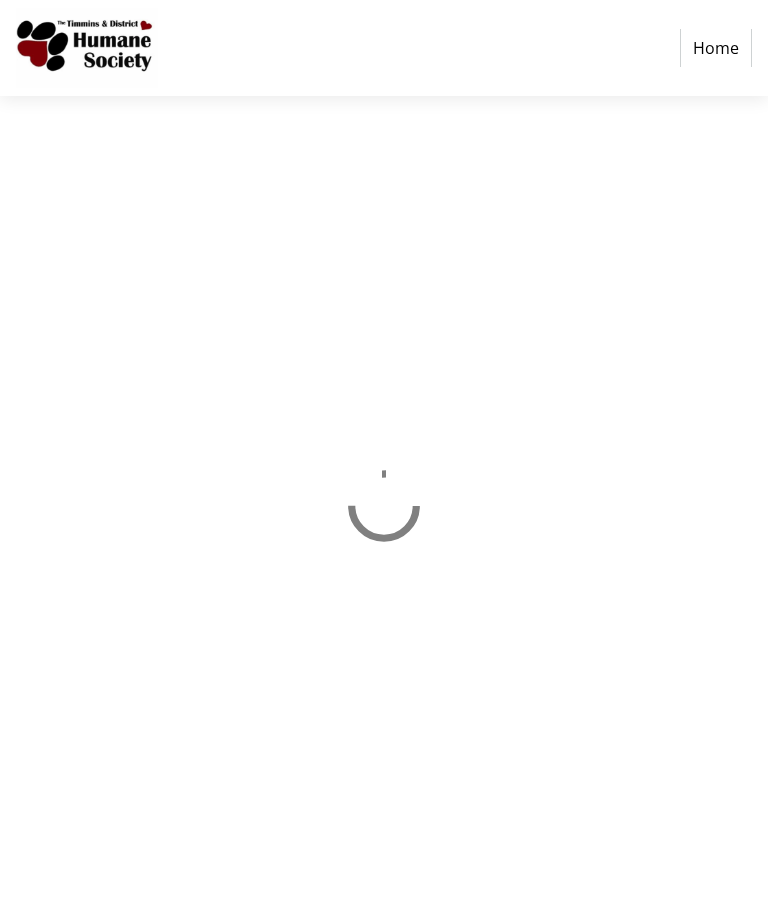 scroll, scrollTop: 66, scrollLeft: 0, axis: vertical 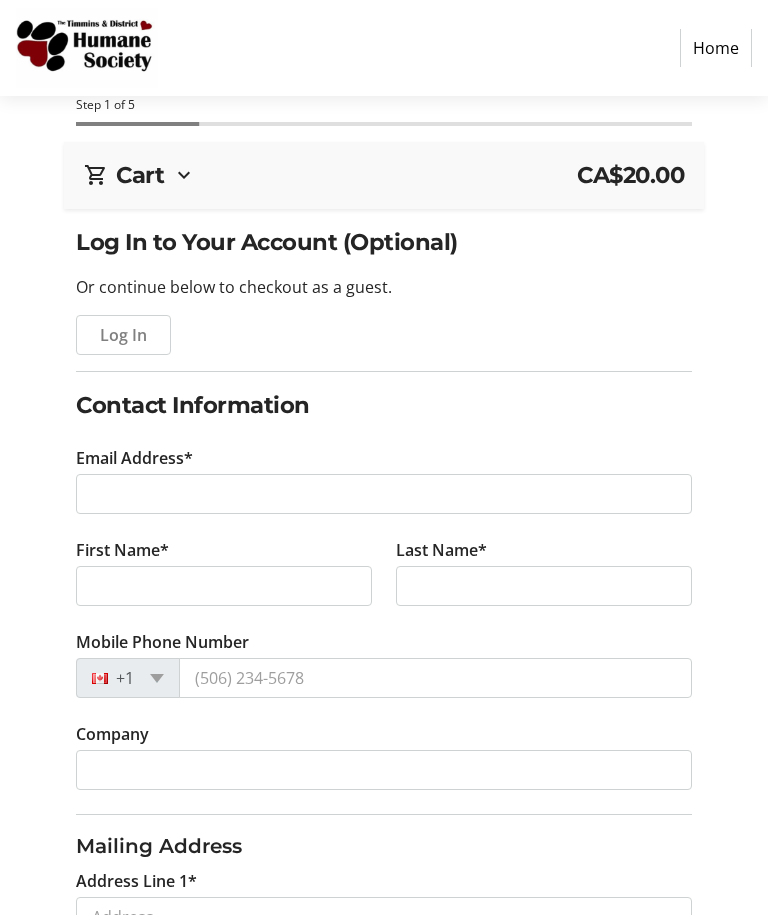 click at bounding box center (123, 335) 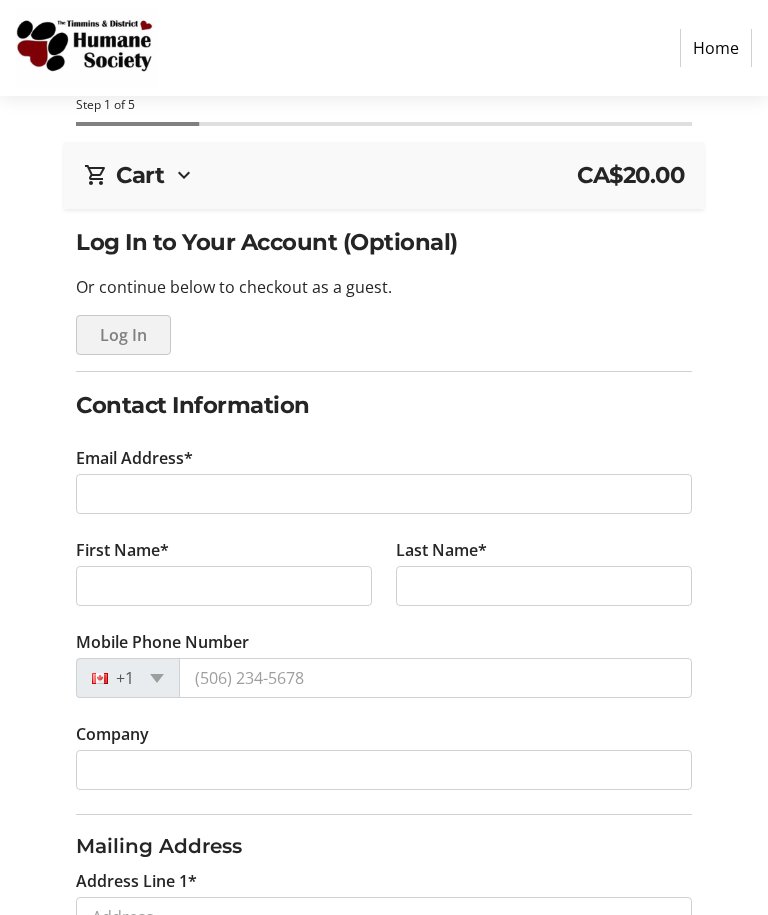 scroll, scrollTop: 0, scrollLeft: 0, axis: both 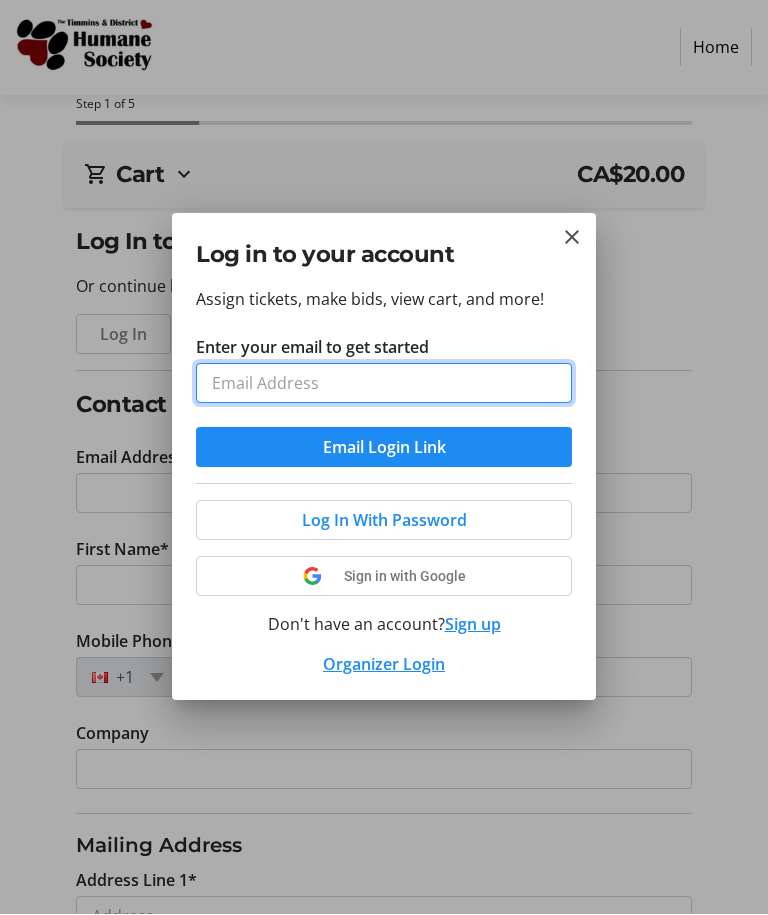 click on "Enter your email to get started" at bounding box center (384, 384) 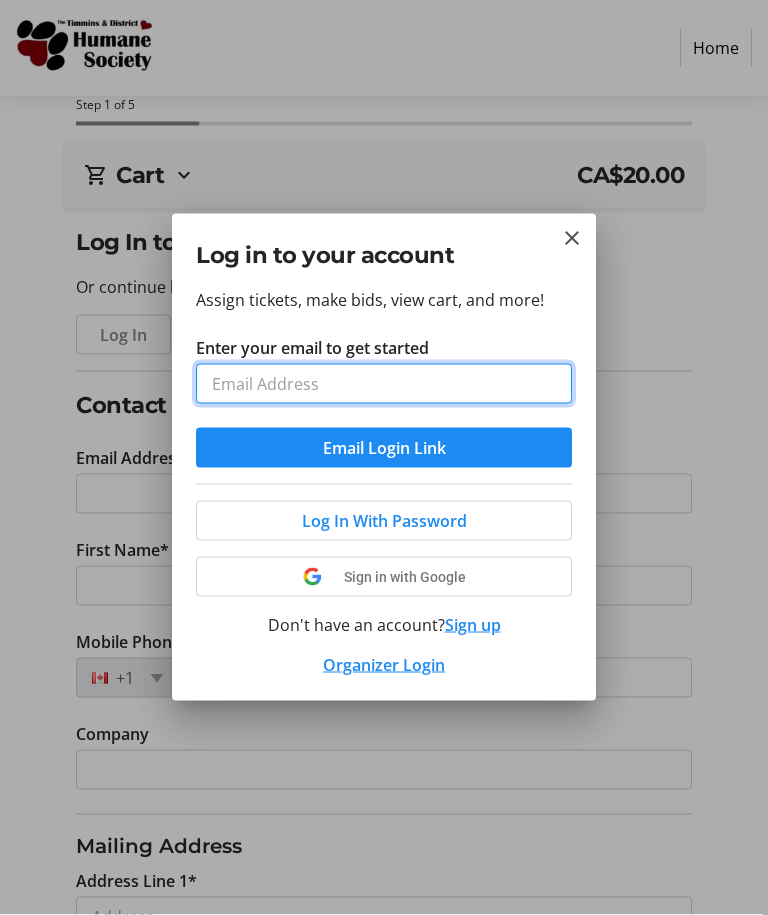 click on "Enter your email to get started" at bounding box center [384, 384] 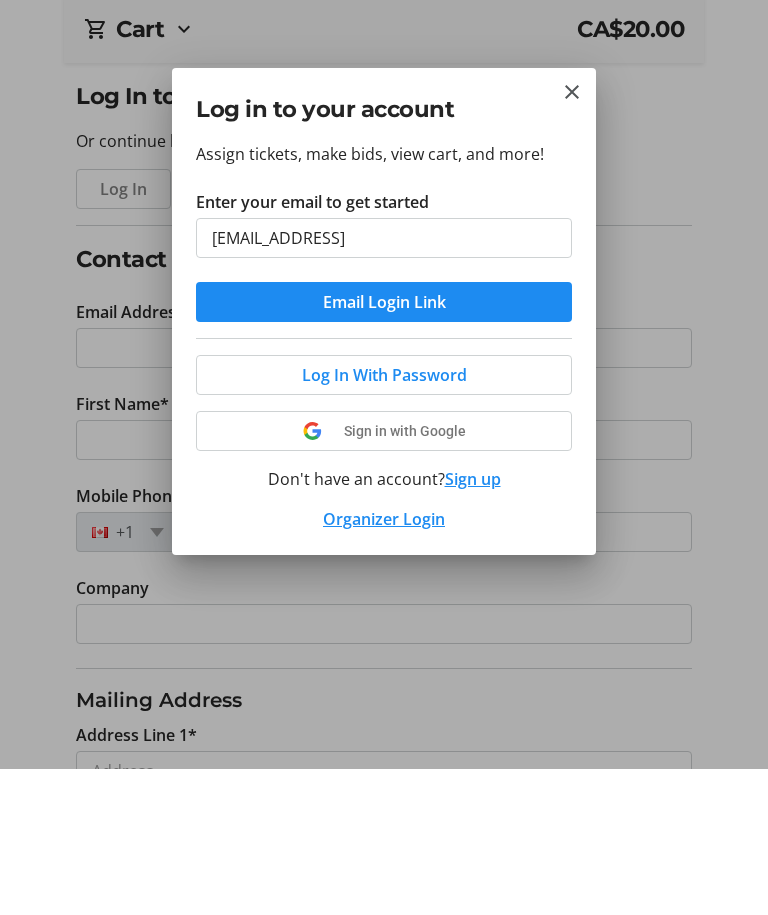 click at bounding box center (572, 238) 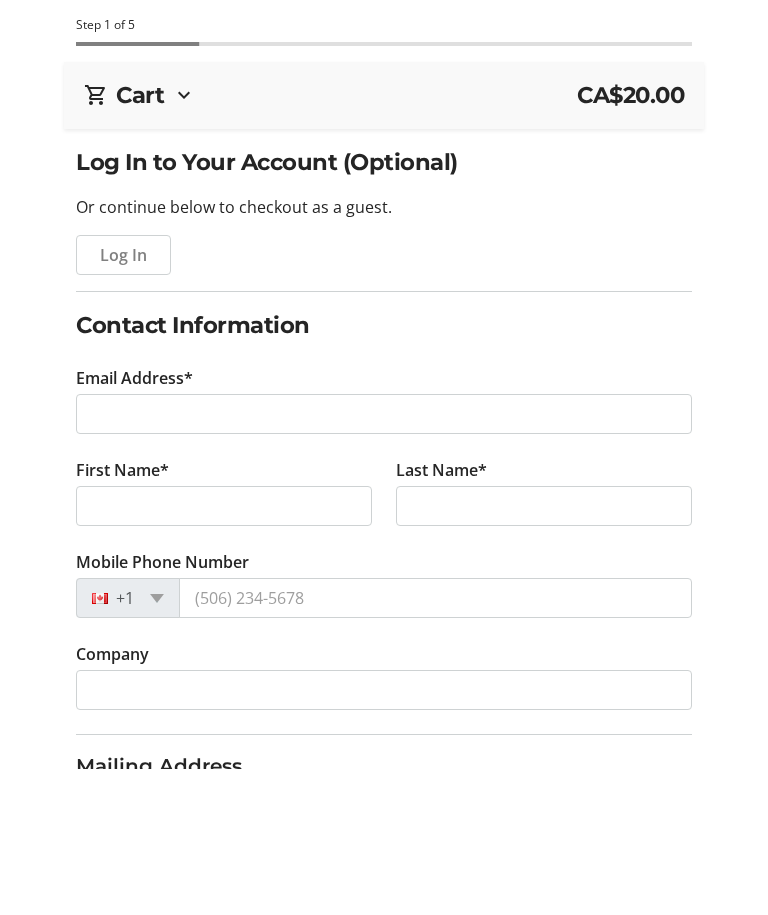 scroll, scrollTop: 66, scrollLeft: 0, axis: vertical 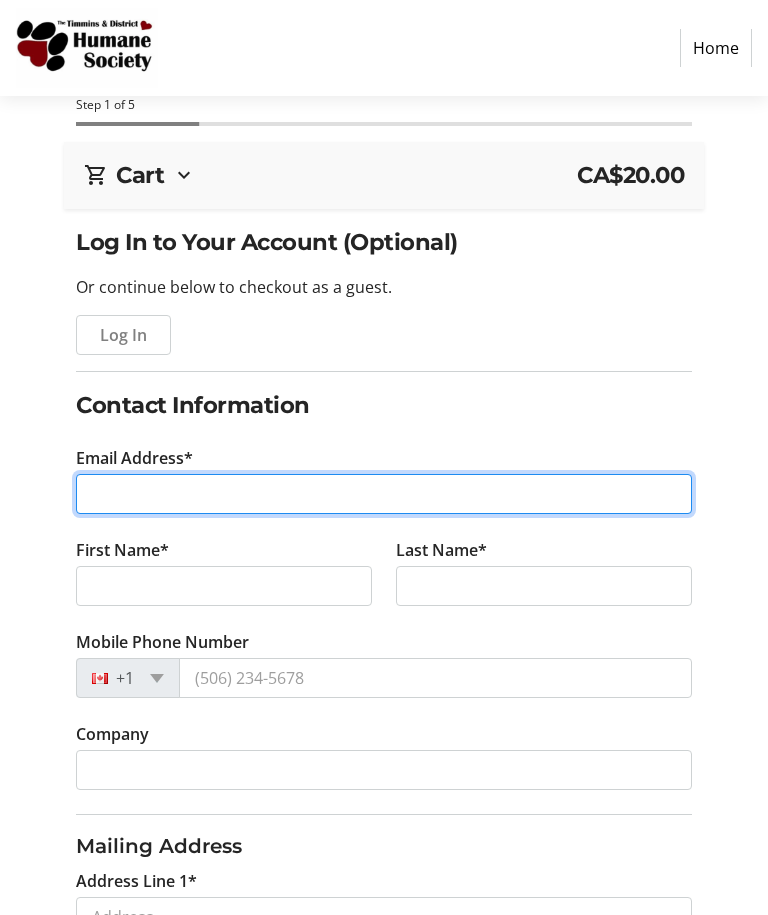 click on "Email Address*" at bounding box center (384, 494) 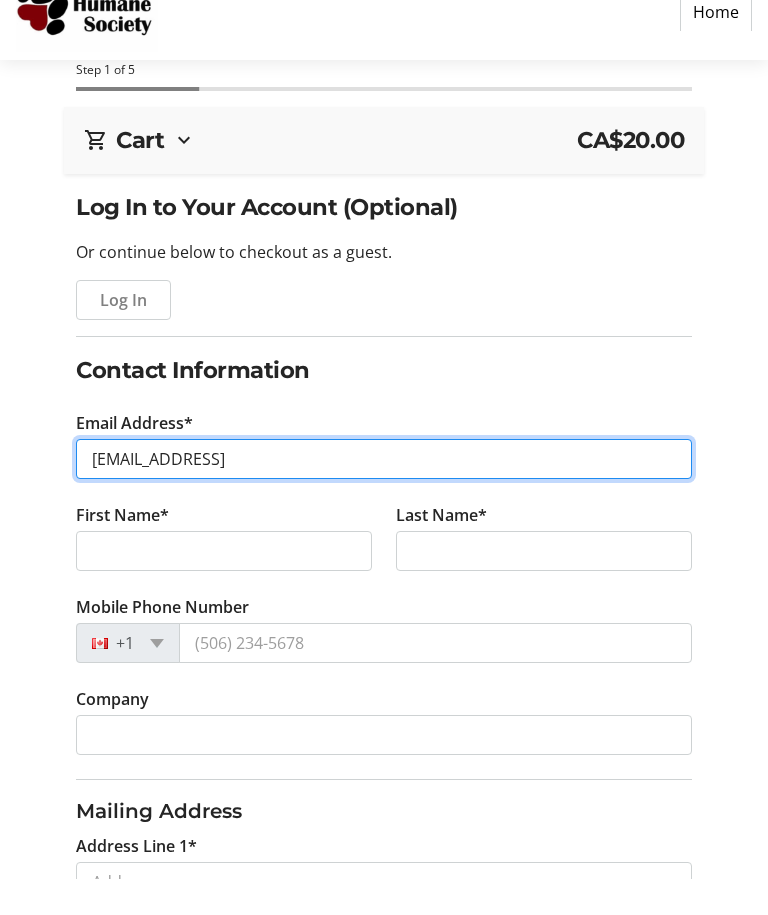 type on "[EMAIL_ADDRESS]" 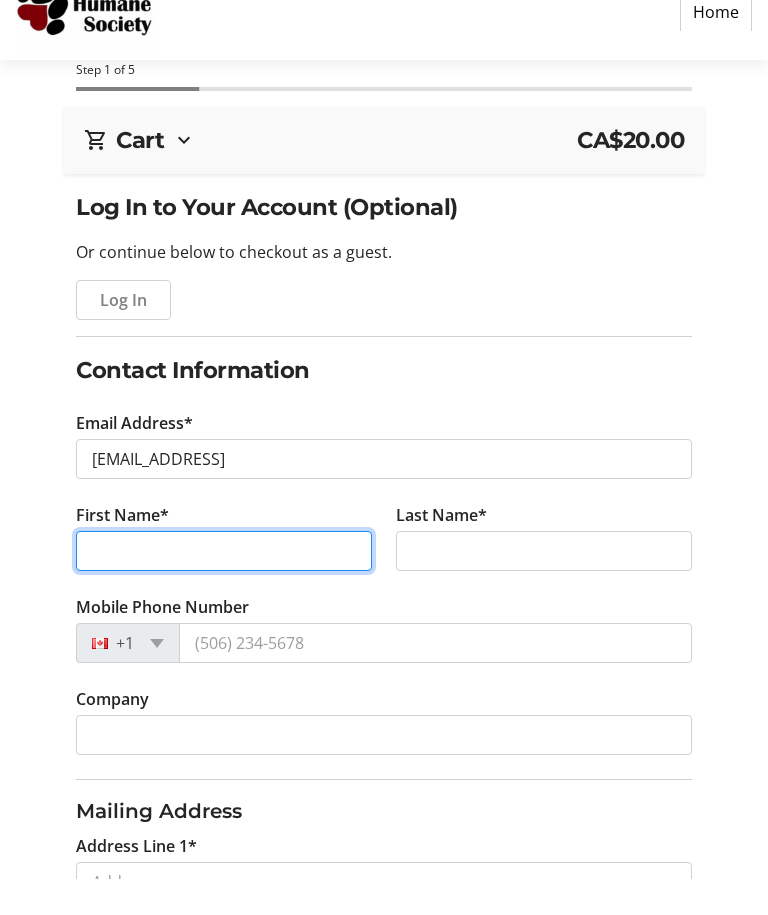 click on "First Name*" at bounding box center [224, 587] 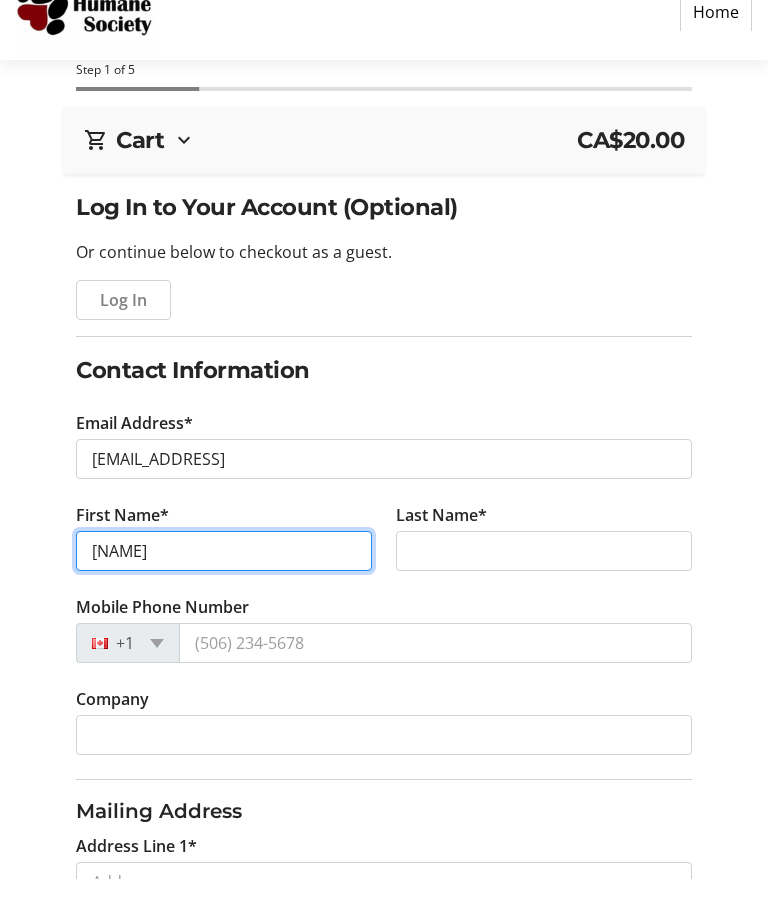 type on "[NAME]" 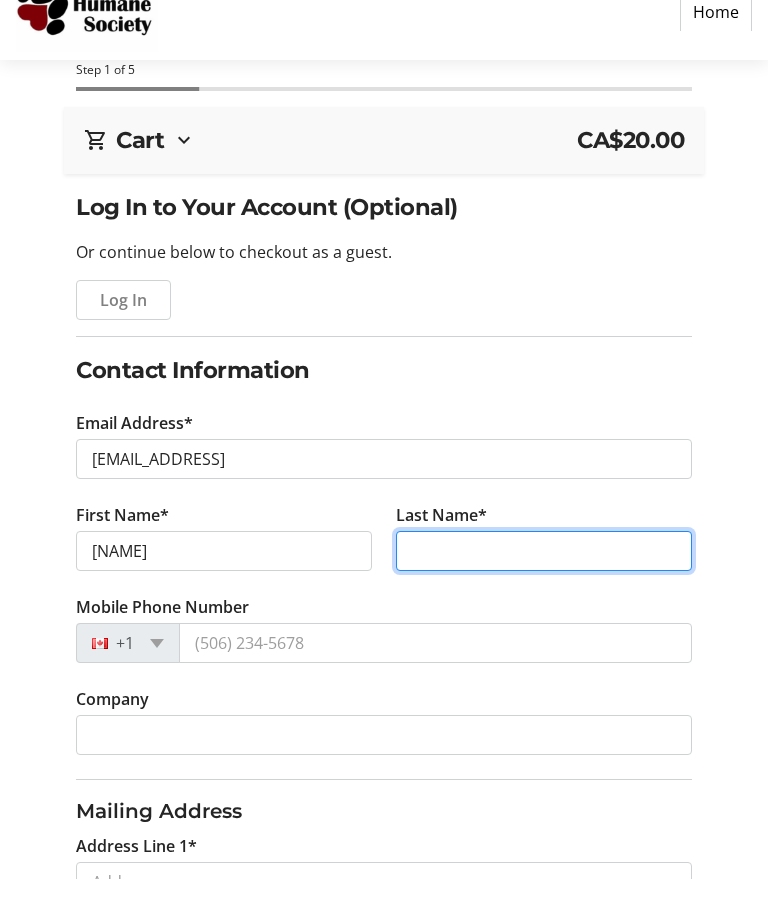 click on "Last Name*" at bounding box center [544, 587] 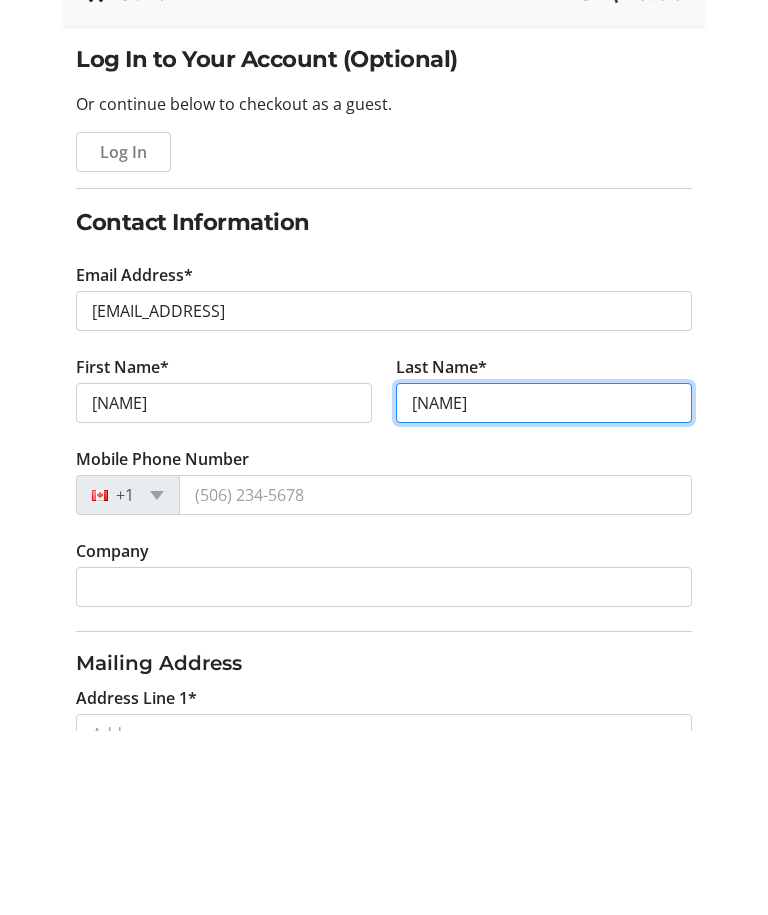 type on "[NAME]" 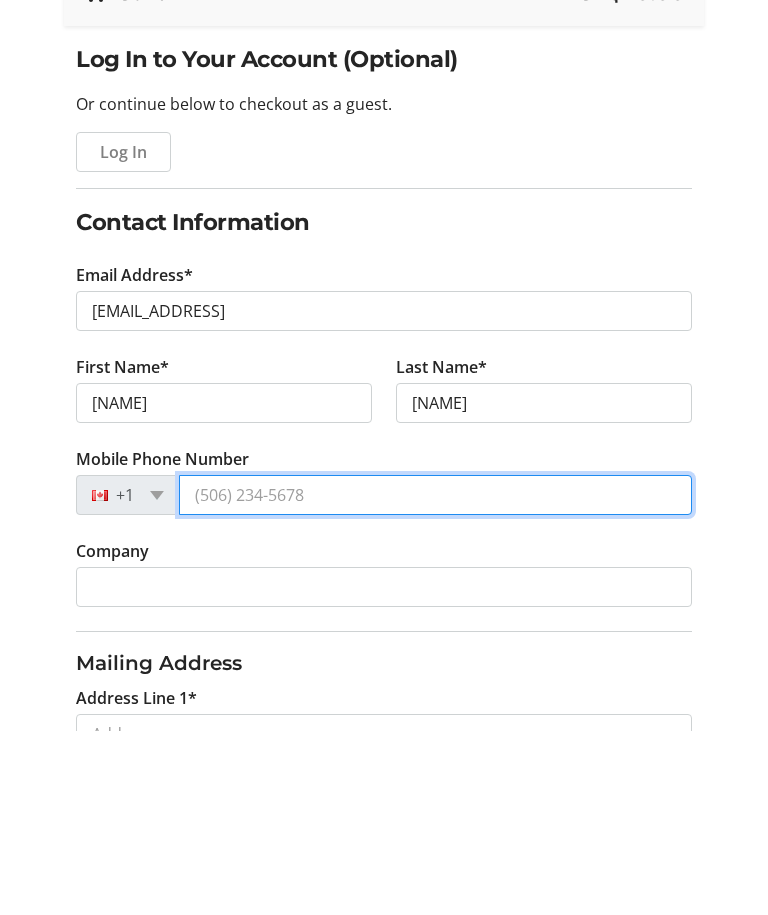 click on "Mobile Phone Number" at bounding box center (435, 679) 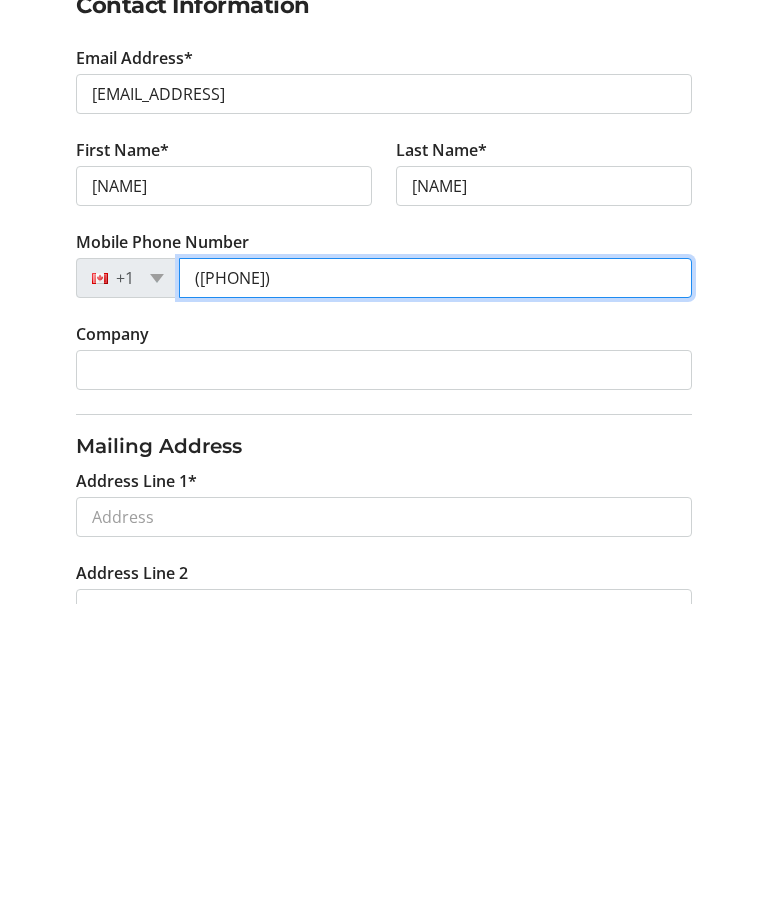 scroll, scrollTop: 155, scrollLeft: 0, axis: vertical 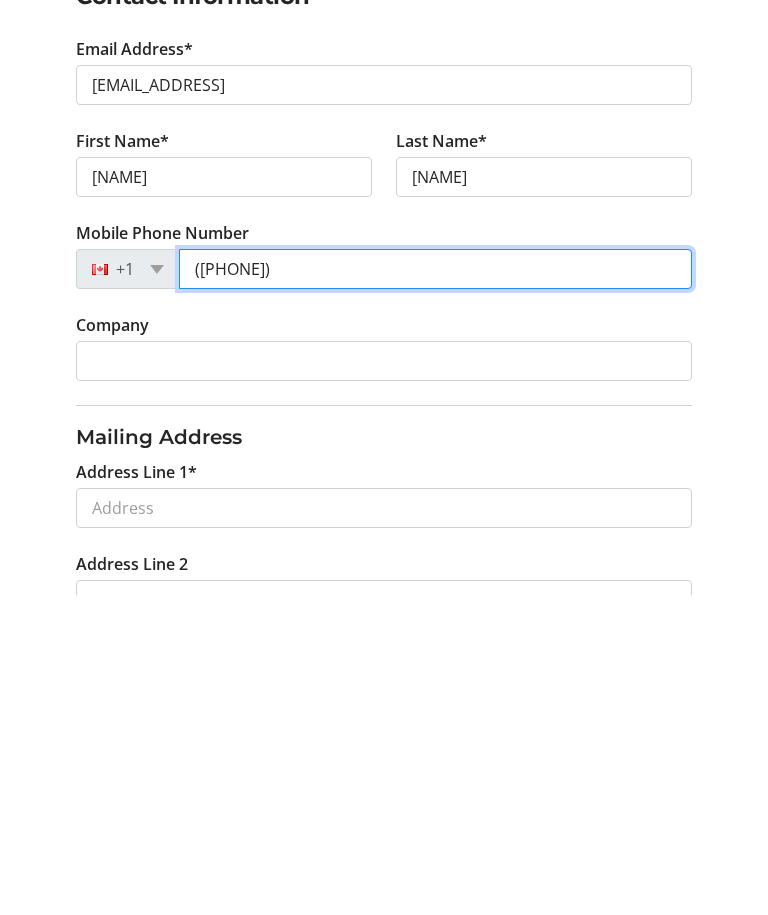 type on "([PHONE])" 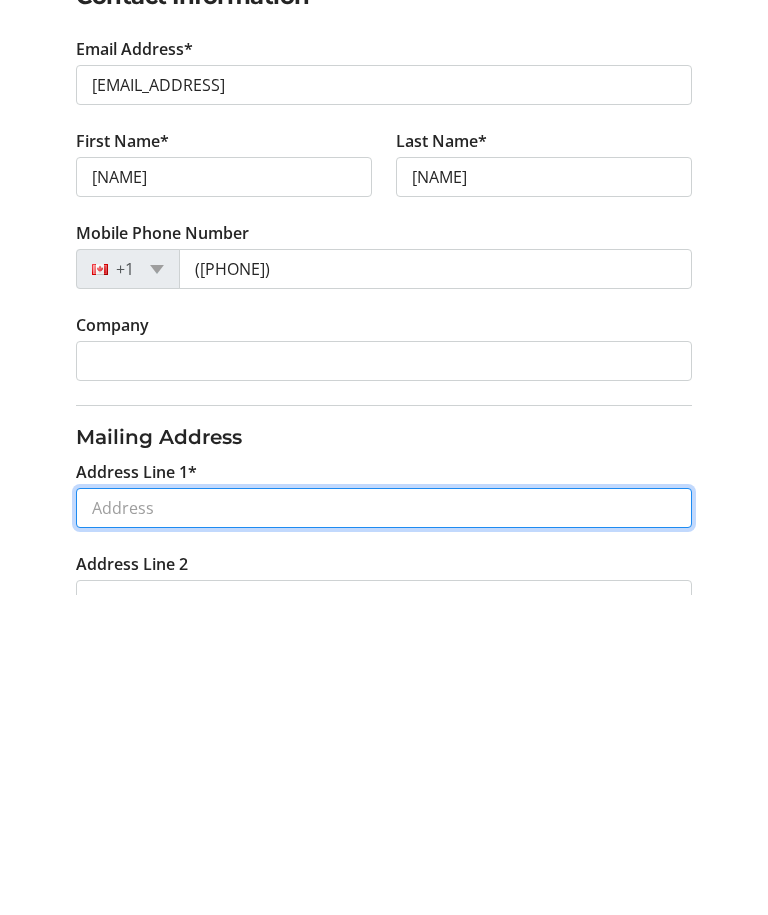 click on "Address Line 1*" at bounding box center [384, 828] 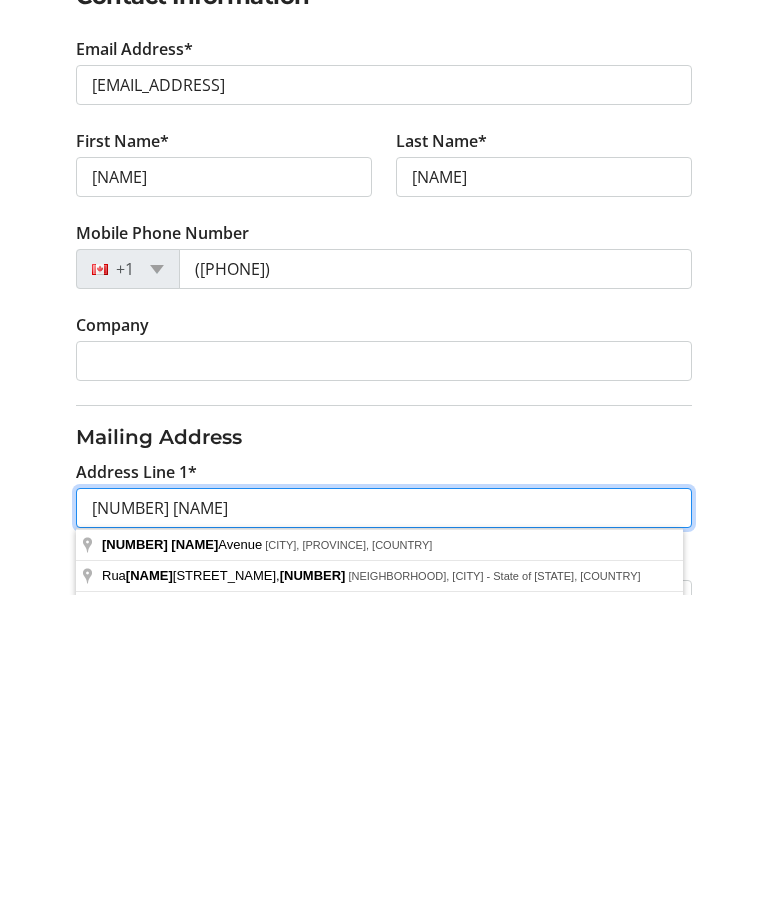 type on "[NUMBER] [NAME]" 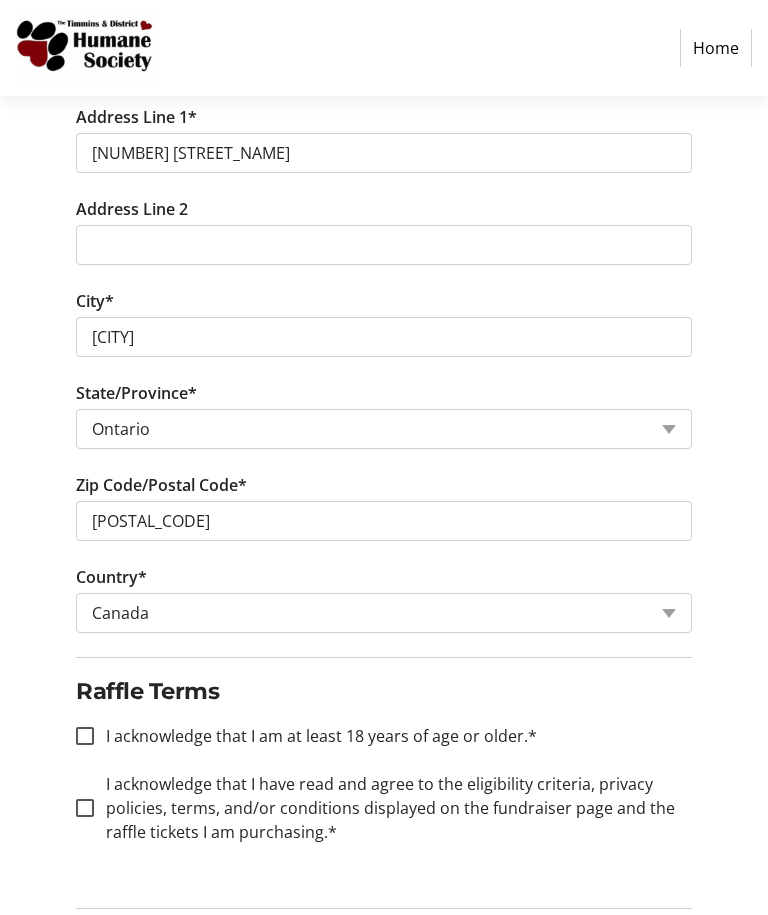 scroll, scrollTop: 829, scrollLeft: 0, axis: vertical 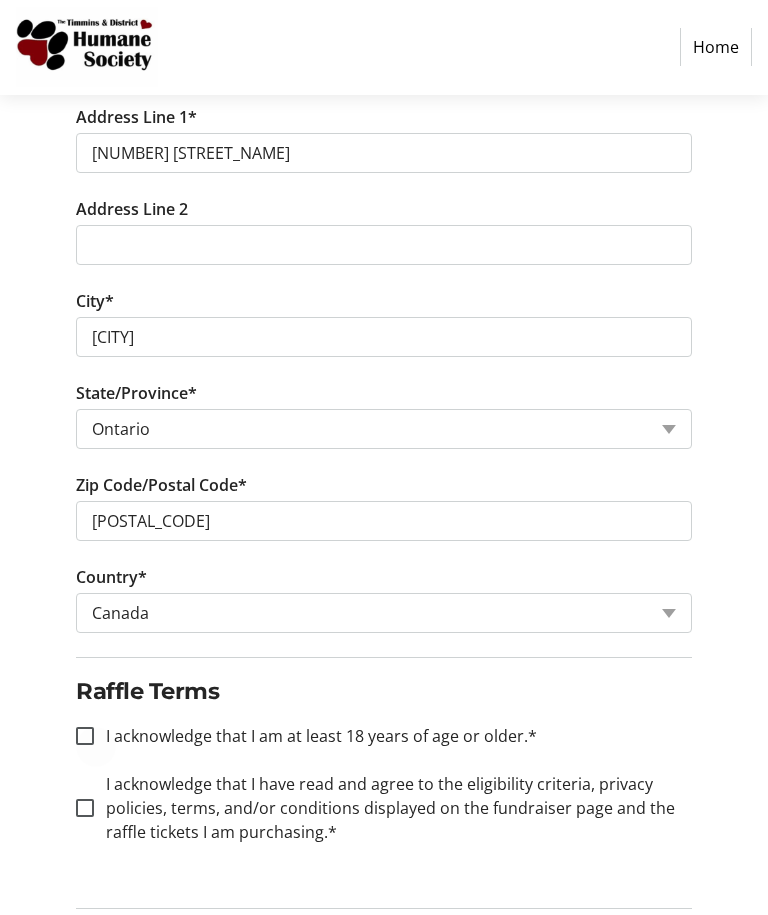 click at bounding box center [85, 737] 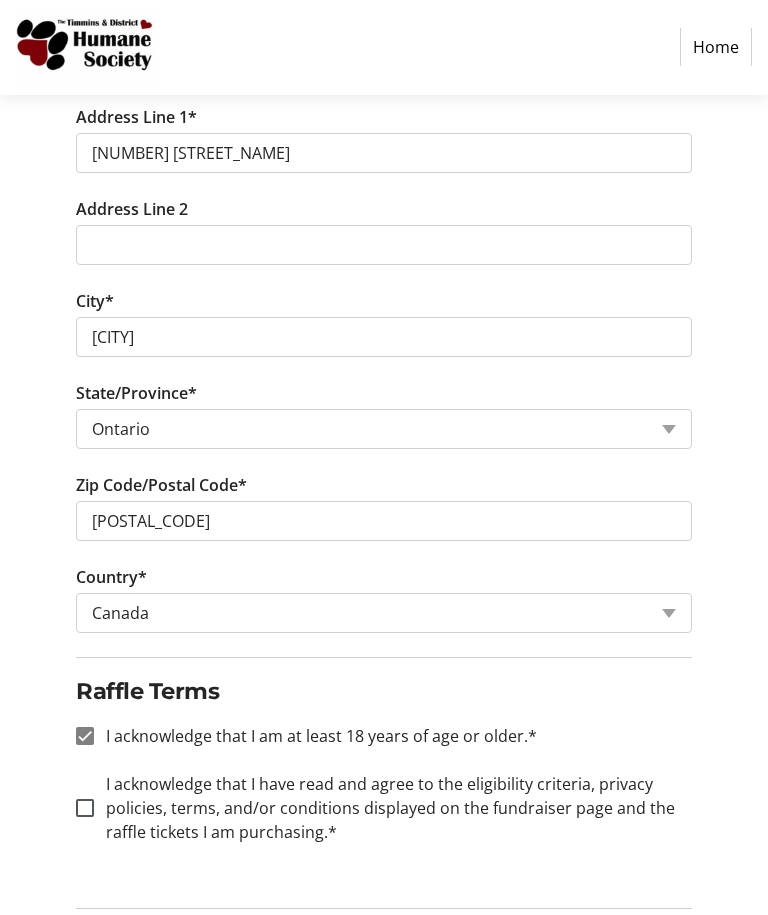 click on "I acknowledge that I have read and agree to the eligibility criteria, privacy policies, terms,
and/or conditions displayed on the fundraiser page and the raffle tickets I am purchasing.*" at bounding box center [85, 809] 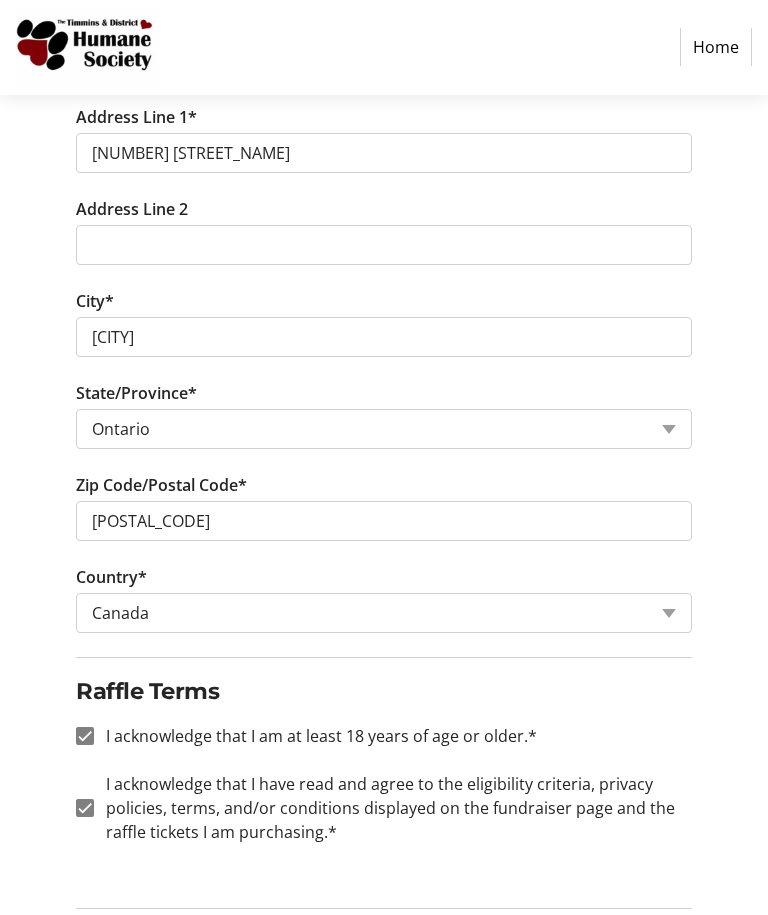 checkbox on "true" 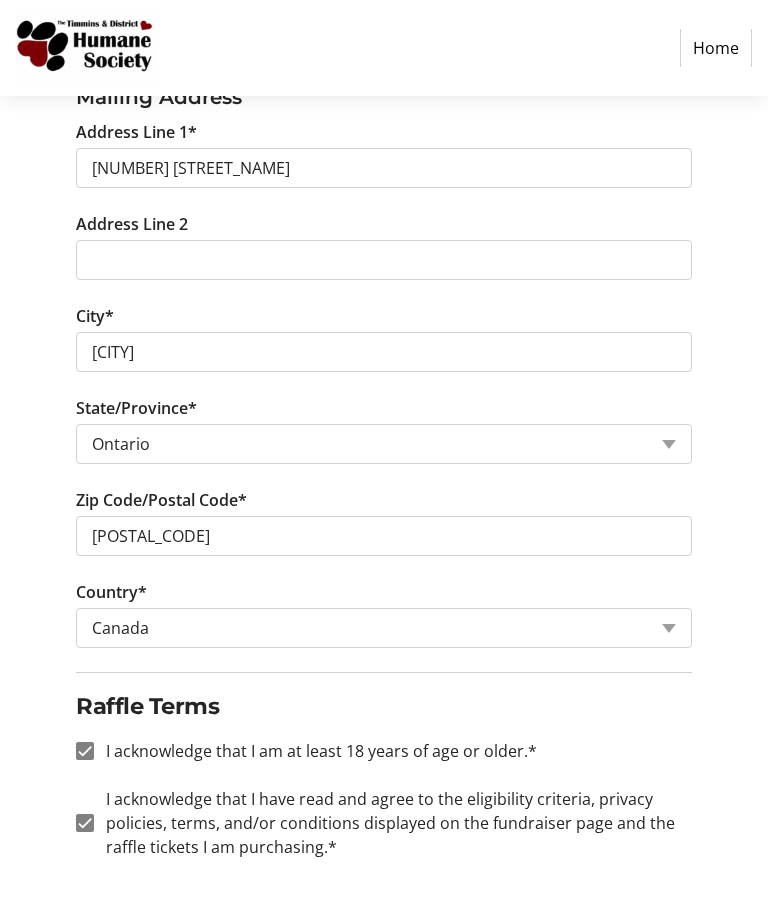 scroll, scrollTop: 829, scrollLeft: 0, axis: vertical 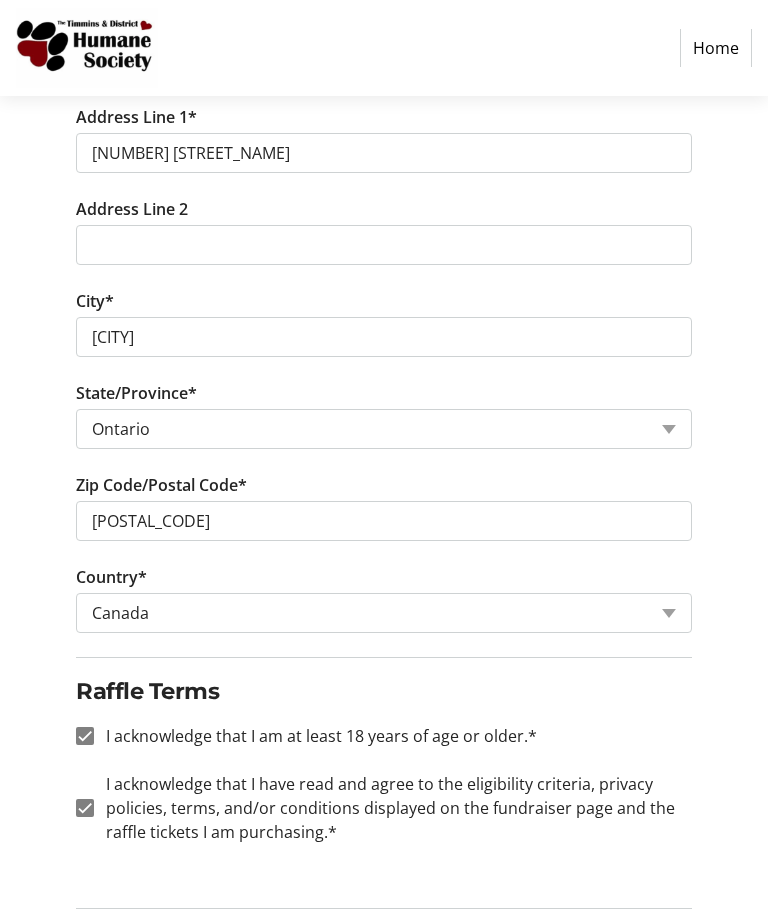 click on "Continue" at bounding box center [633, 946] 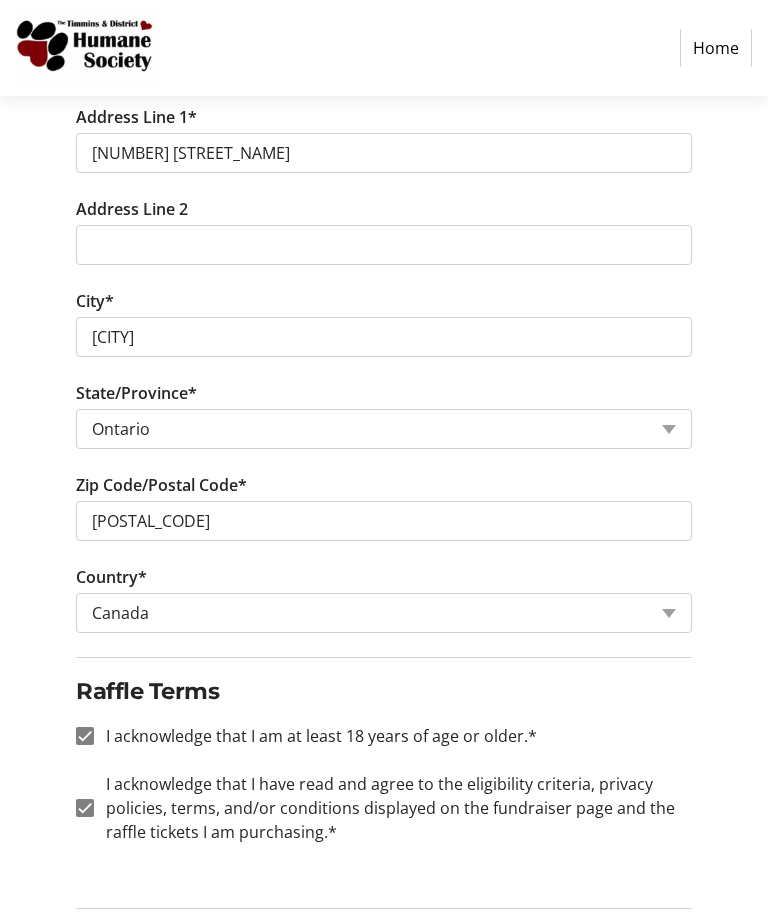 scroll, scrollTop: 829, scrollLeft: 0, axis: vertical 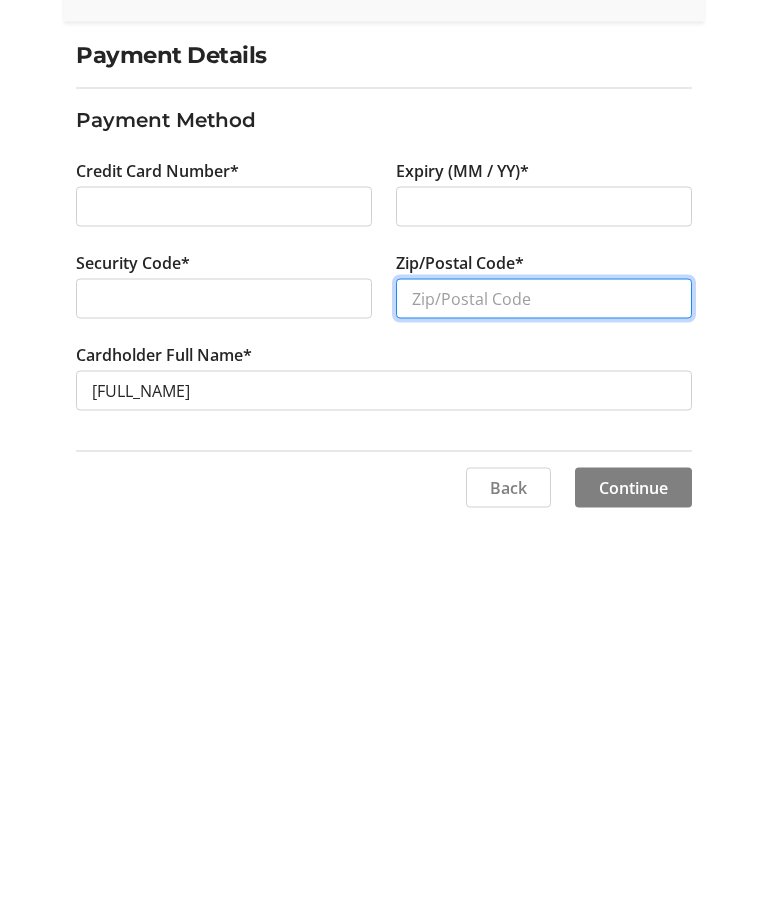 click on "Zip/Postal Code*" at bounding box center [544, 552] 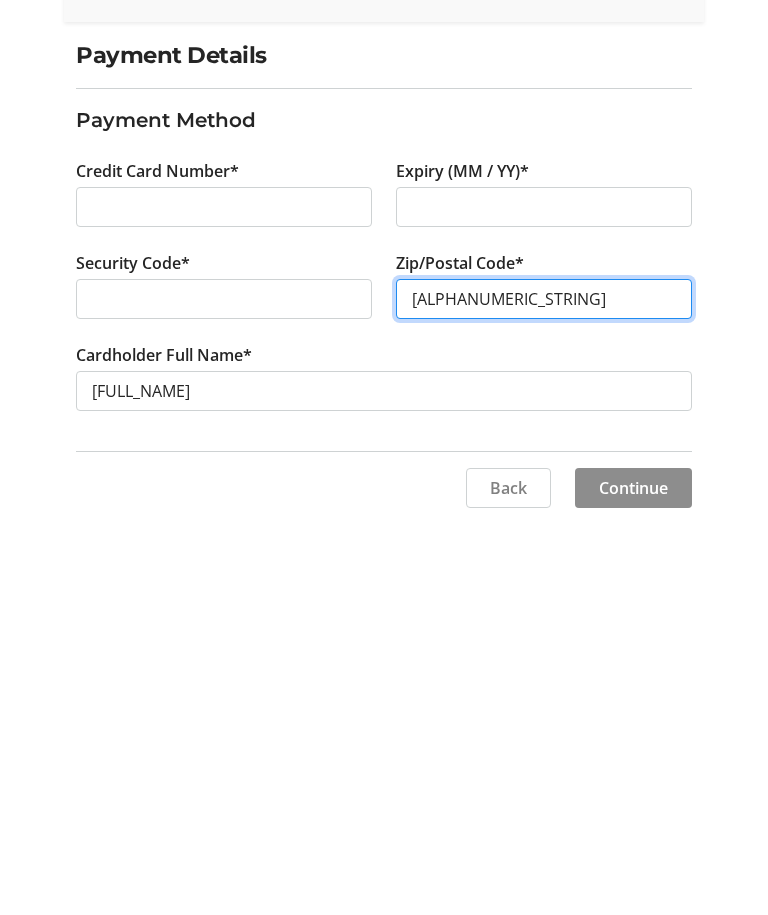 type on "[ALPHANUMERIC_STRING]" 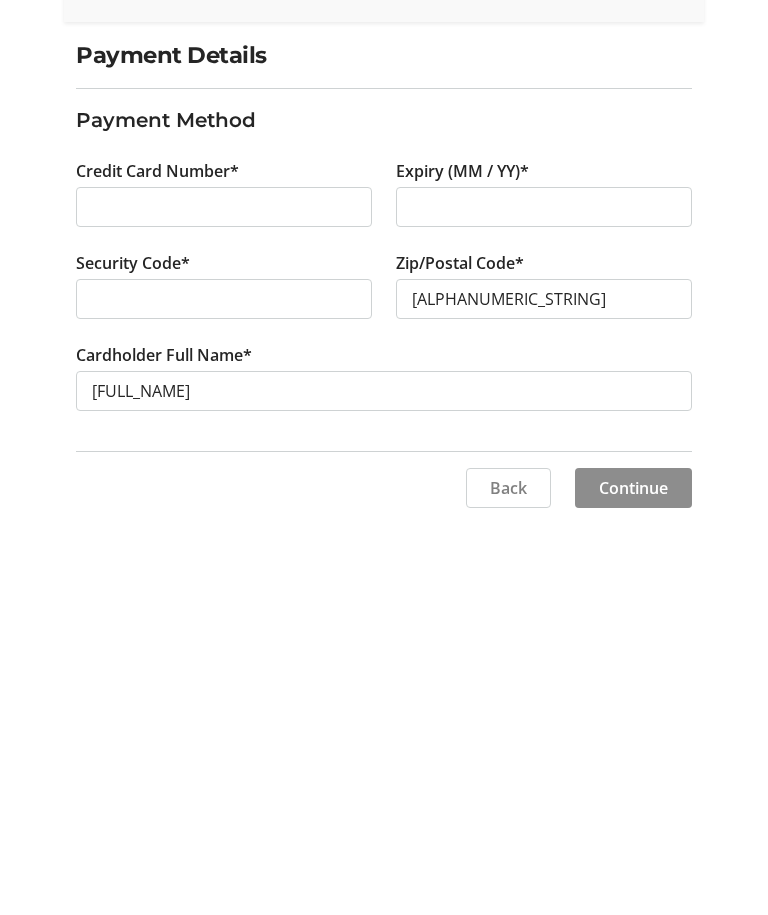 click on "Continue" at bounding box center [633, 741] 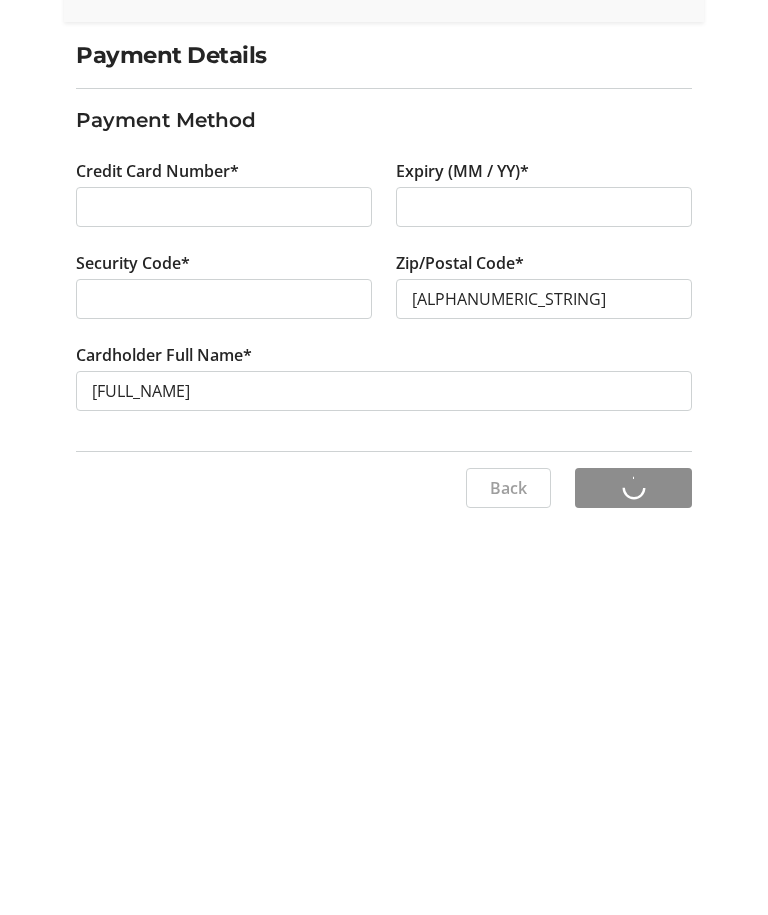 scroll, scrollTop: 66, scrollLeft: 0, axis: vertical 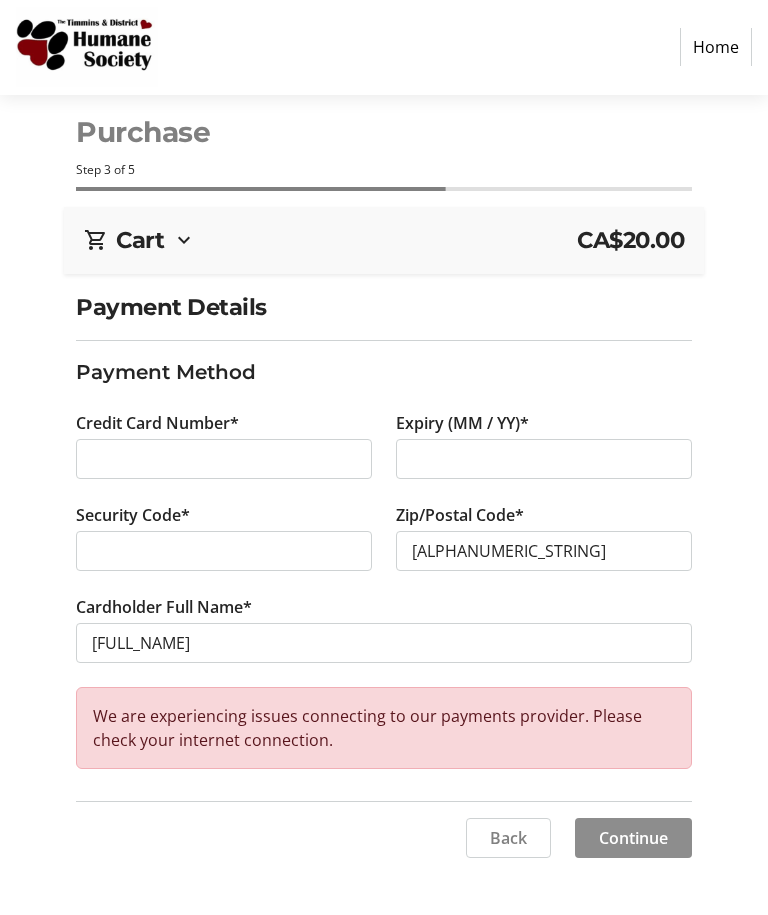 click on "Continue" at bounding box center [633, 839] 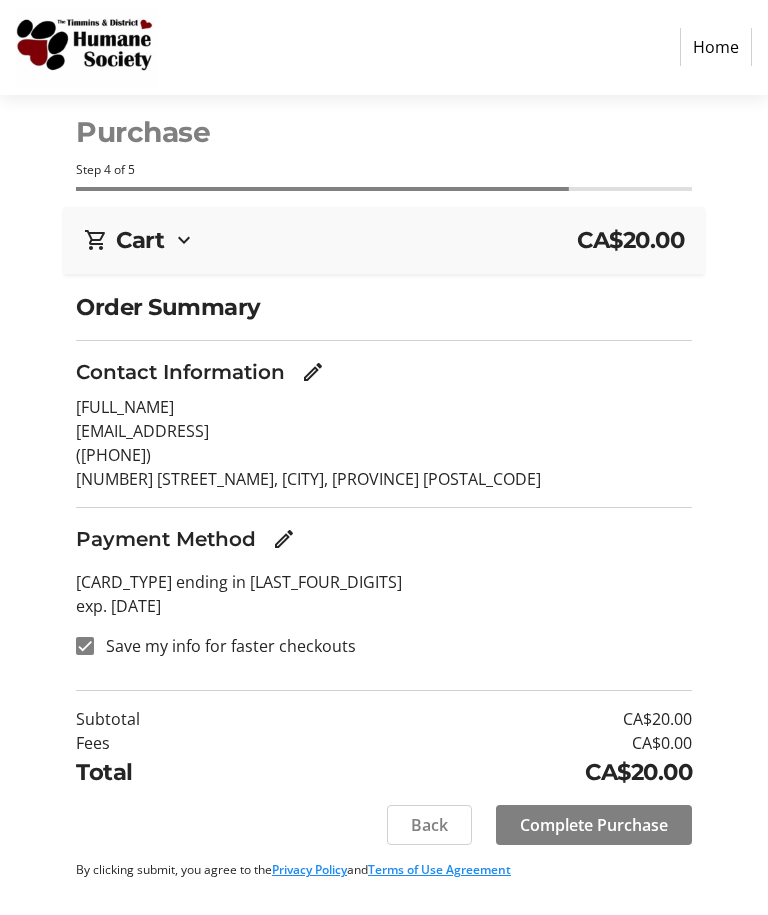 click on "Complete Purchase" at bounding box center (594, 826) 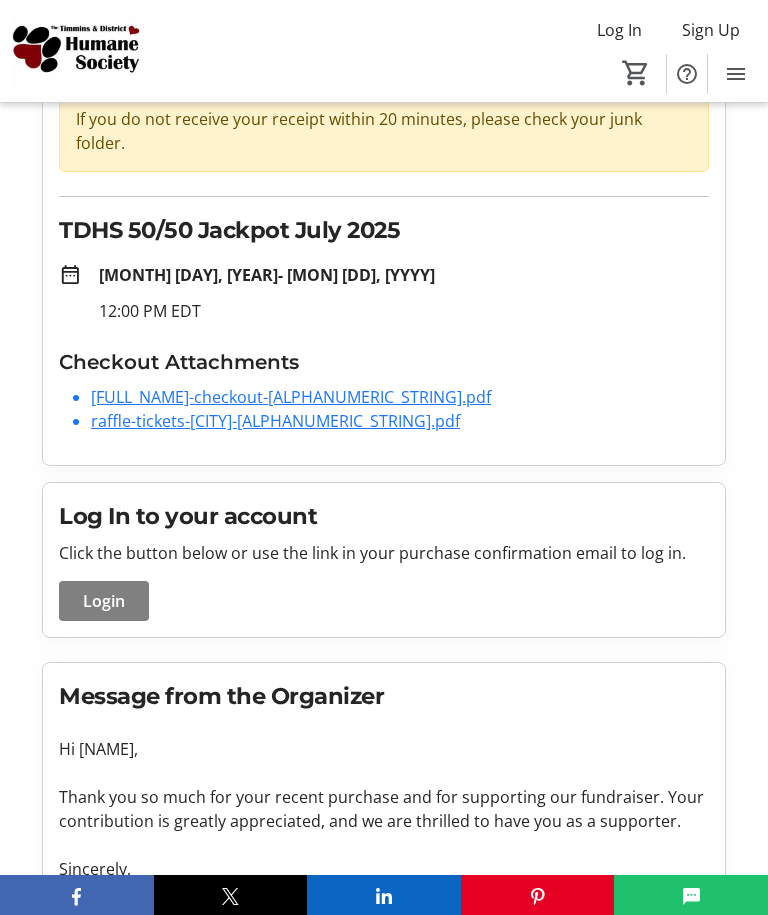 scroll, scrollTop: 150, scrollLeft: 0, axis: vertical 